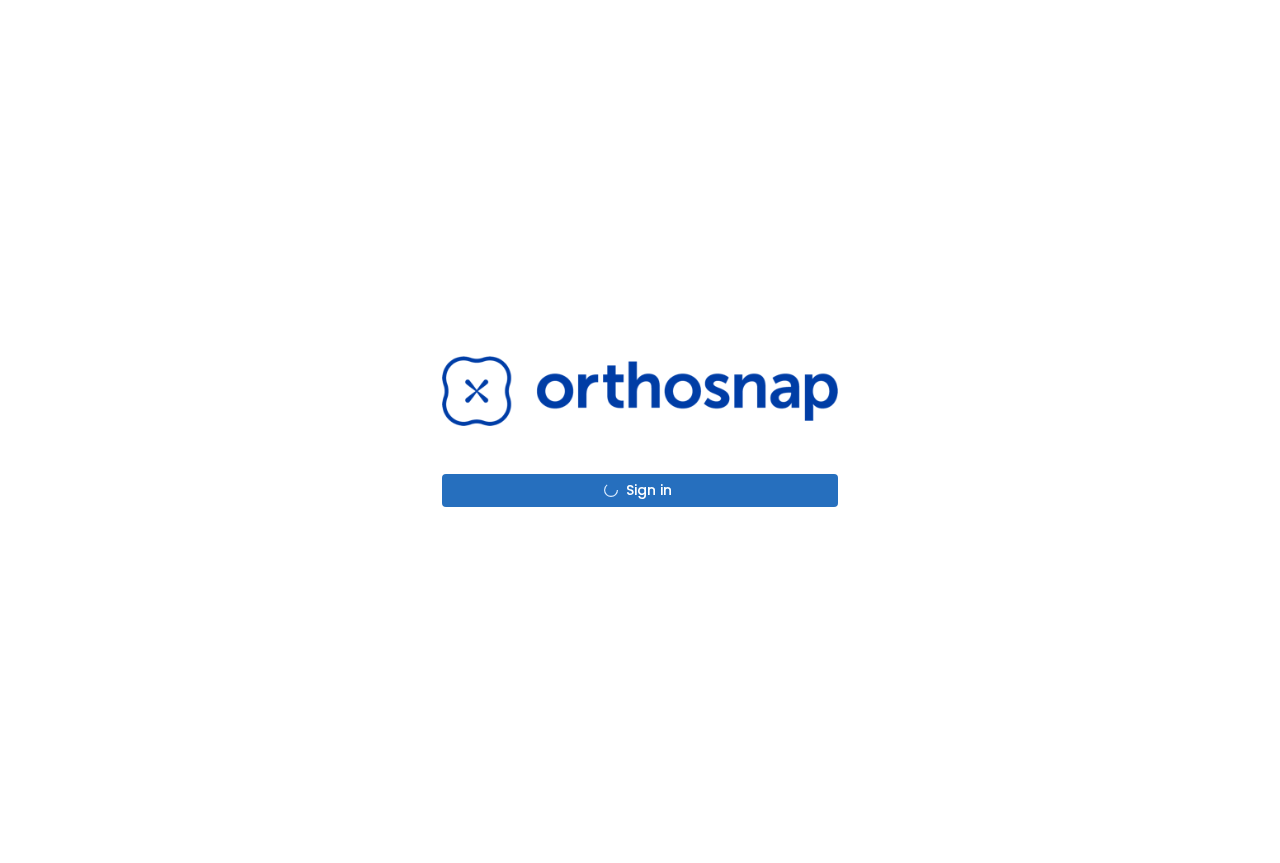 scroll, scrollTop: 0, scrollLeft: 0, axis: both 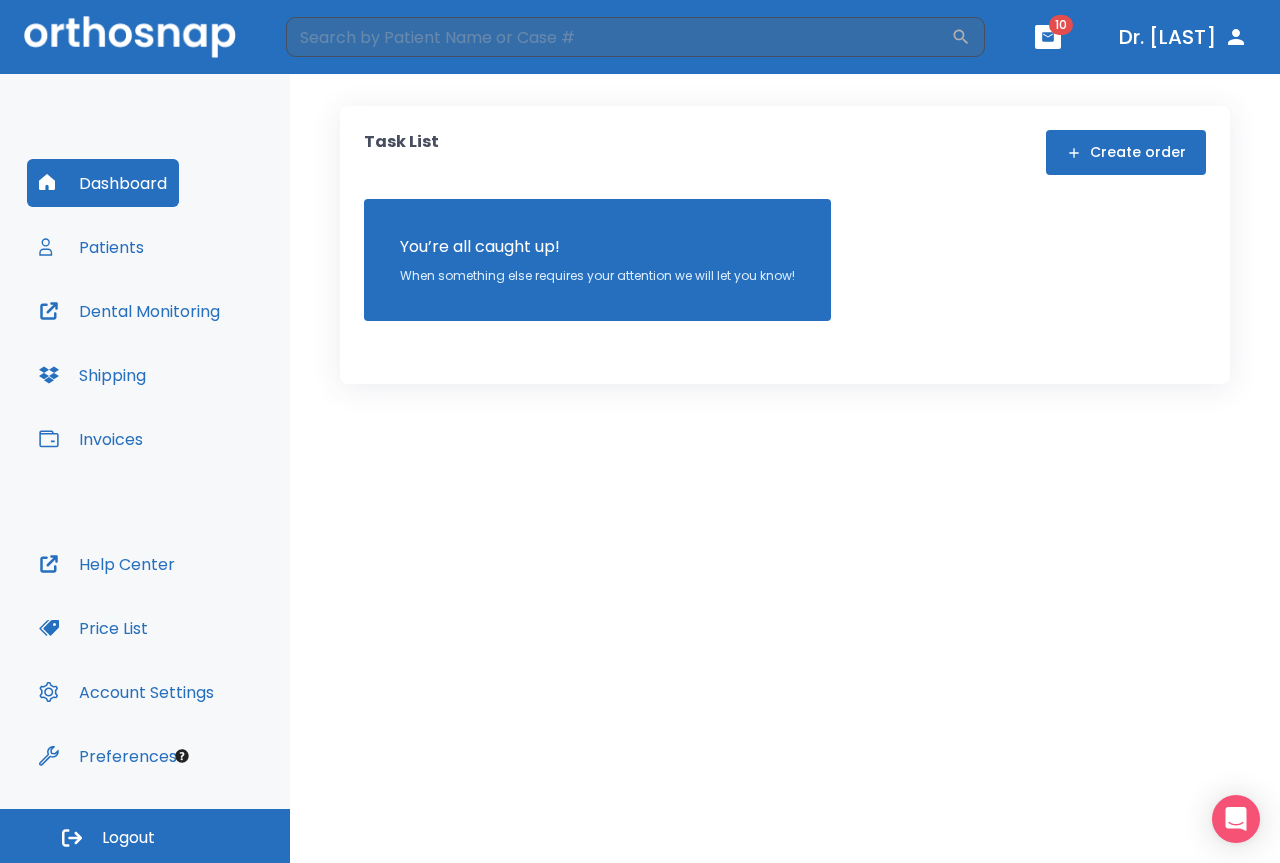 click on "Patients" at bounding box center [91, 247] 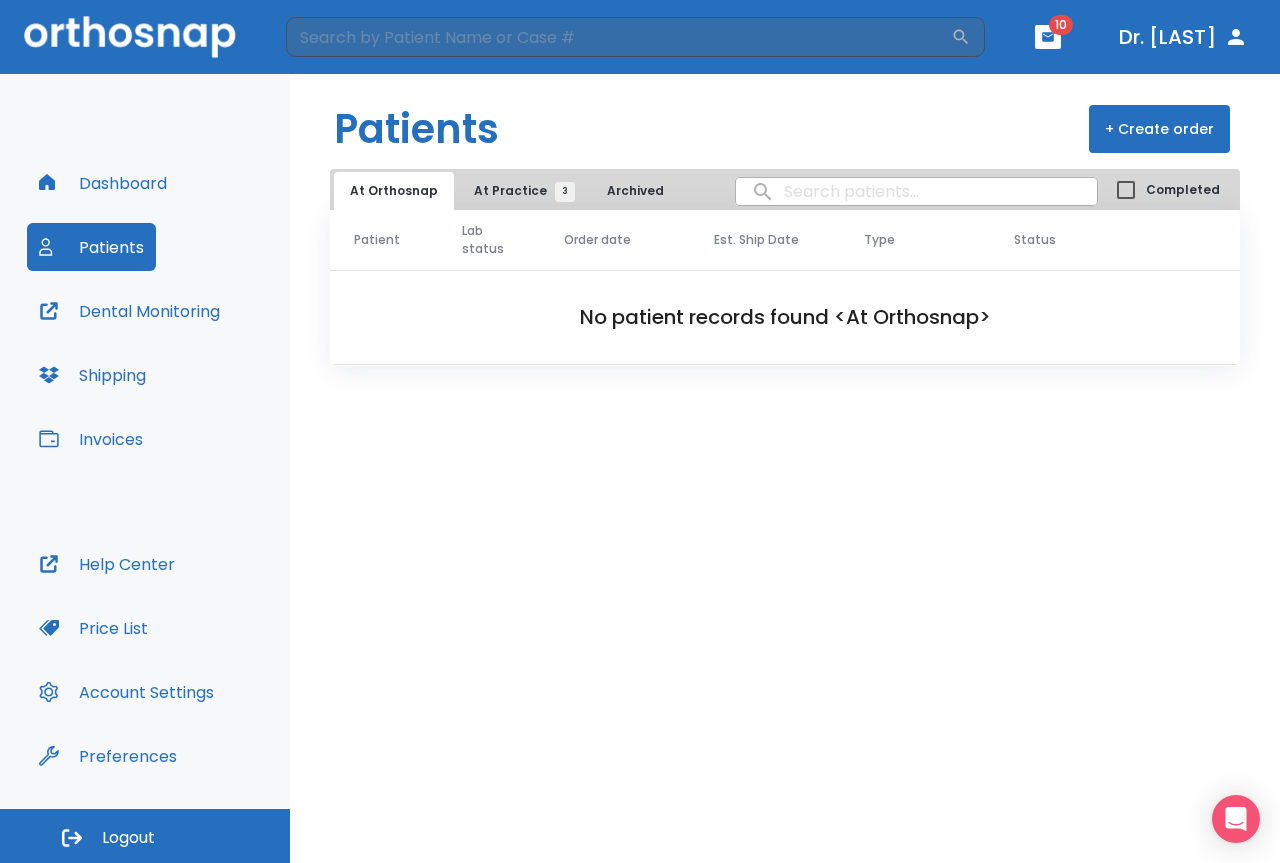 click on "At Practice 3" at bounding box center (519, 191) 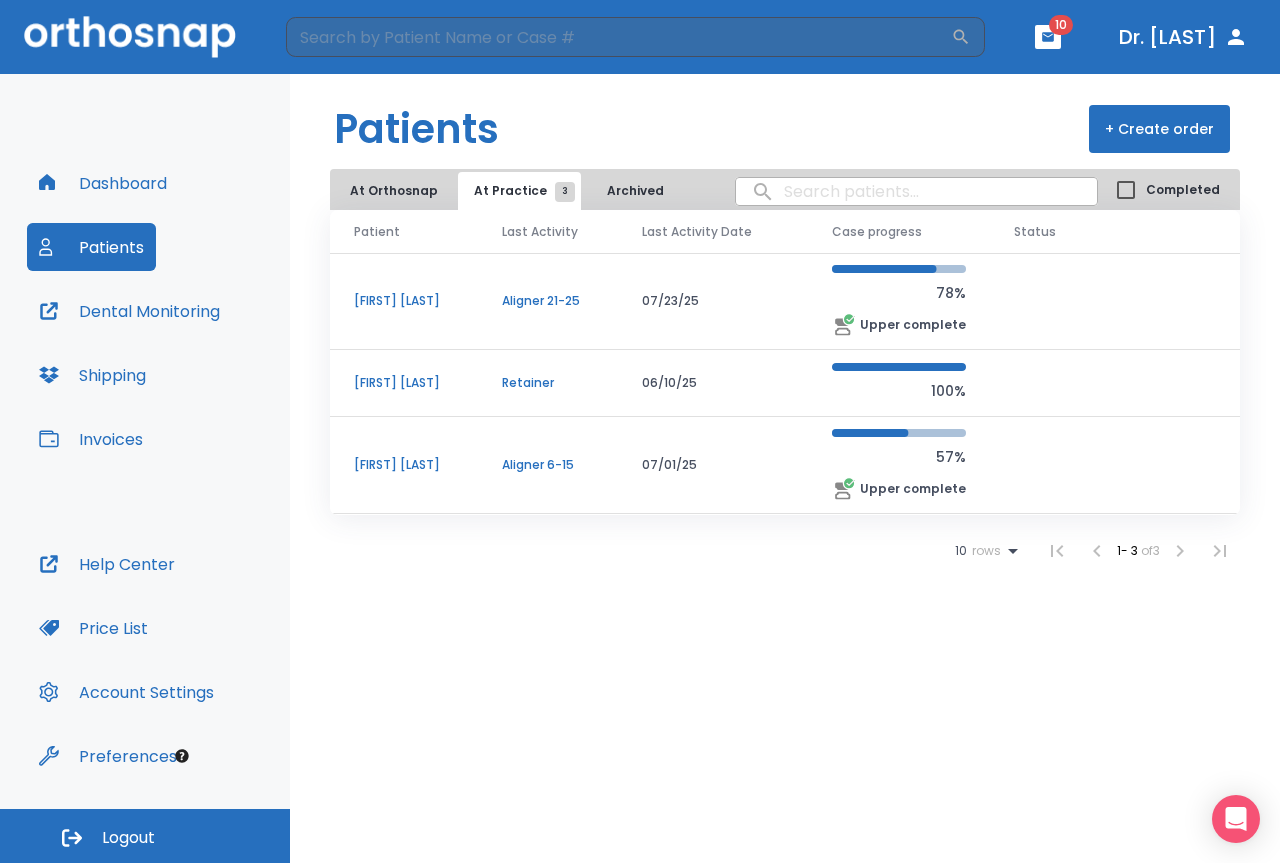 click on "[FIRST] [LAST]" at bounding box center [404, 465] 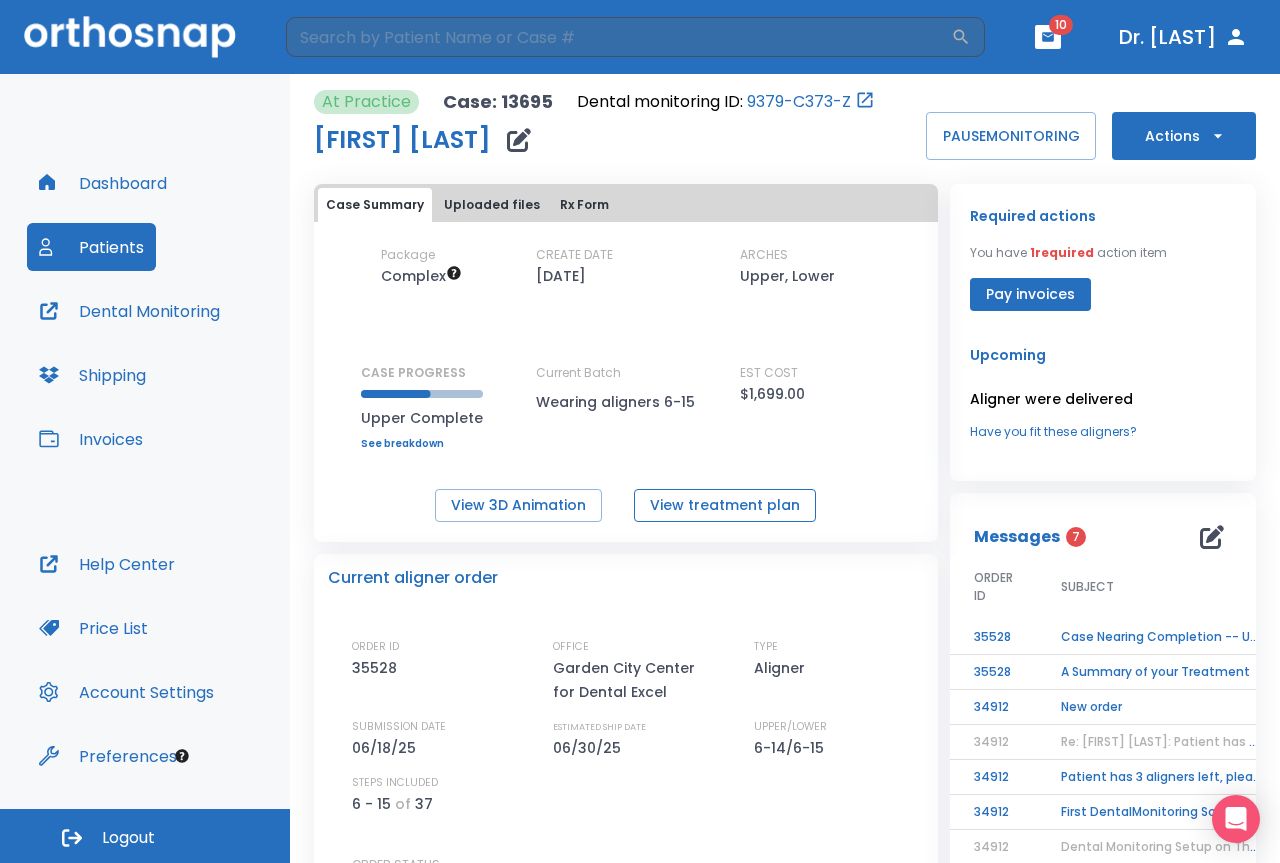 click on "View treatment plan" at bounding box center [725, 505] 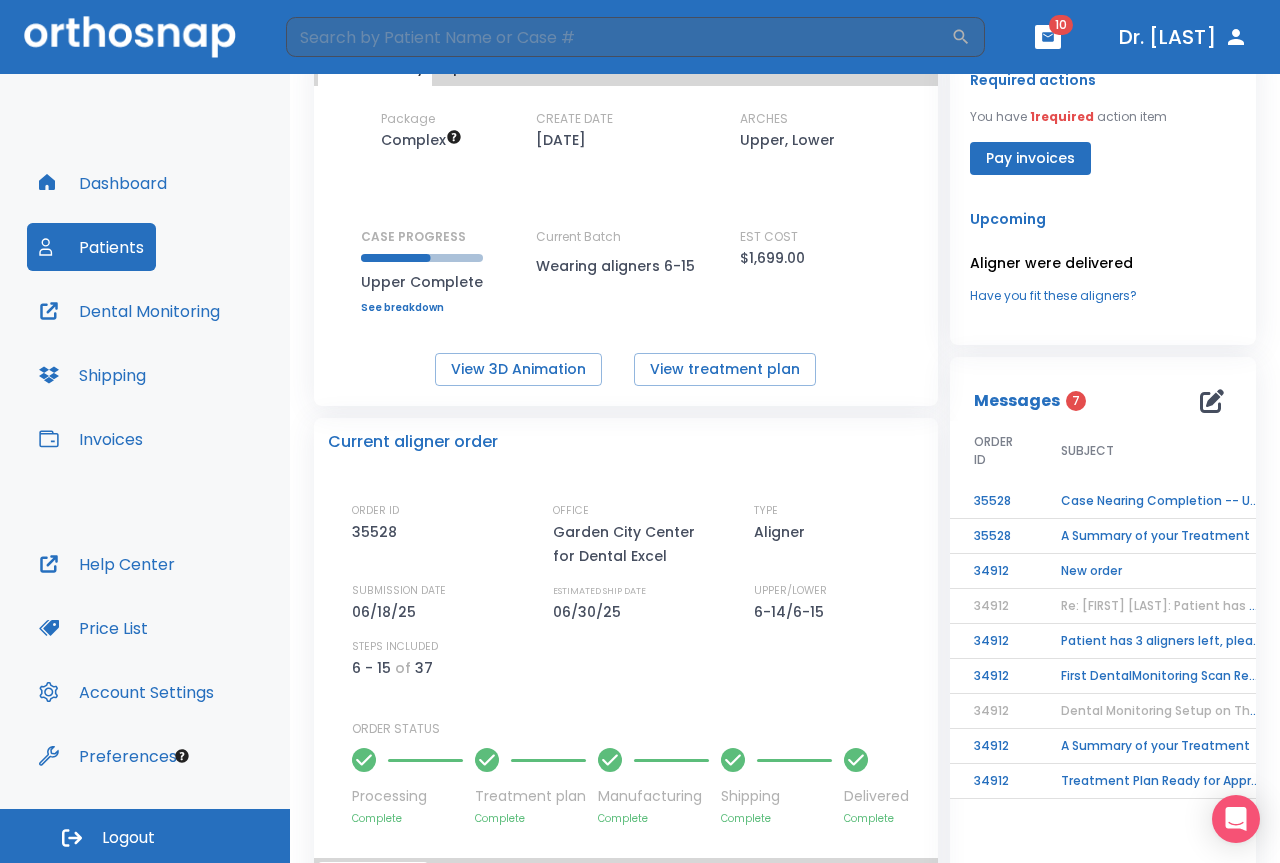 scroll, scrollTop: 200, scrollLeft: 0, axis: vertical 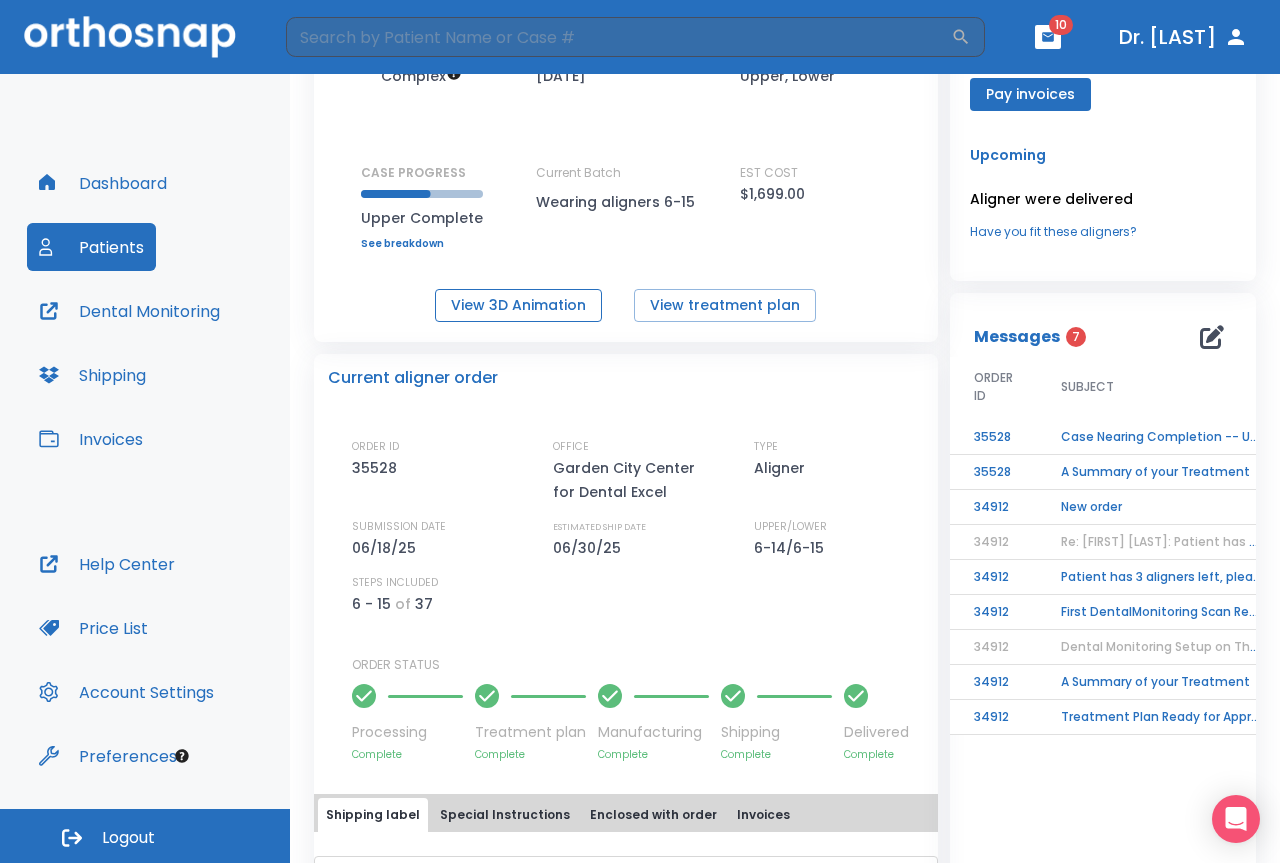 click on "View 3D Animation" at bounding box center [518, 305] 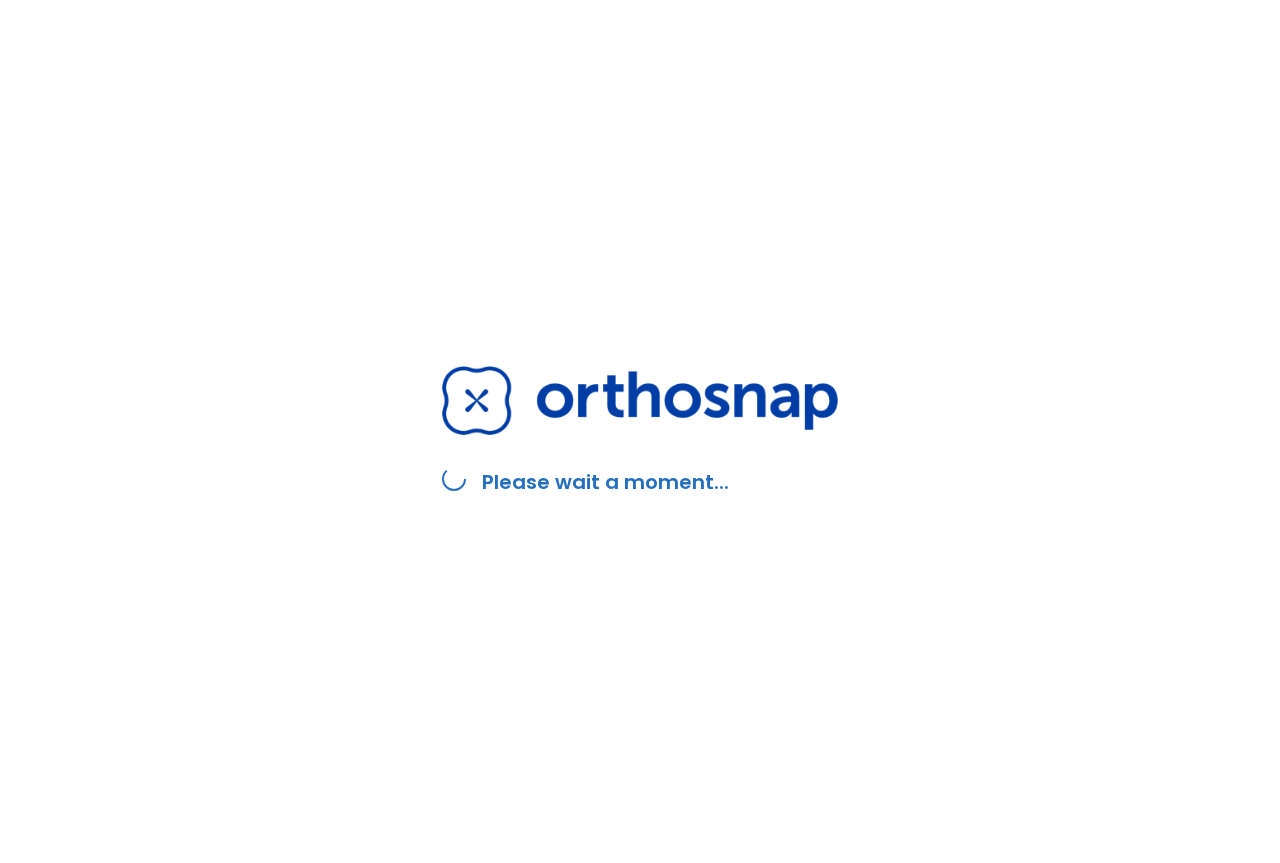 scroll, scrollTop: 0, scrollLeft: 0, axis: both 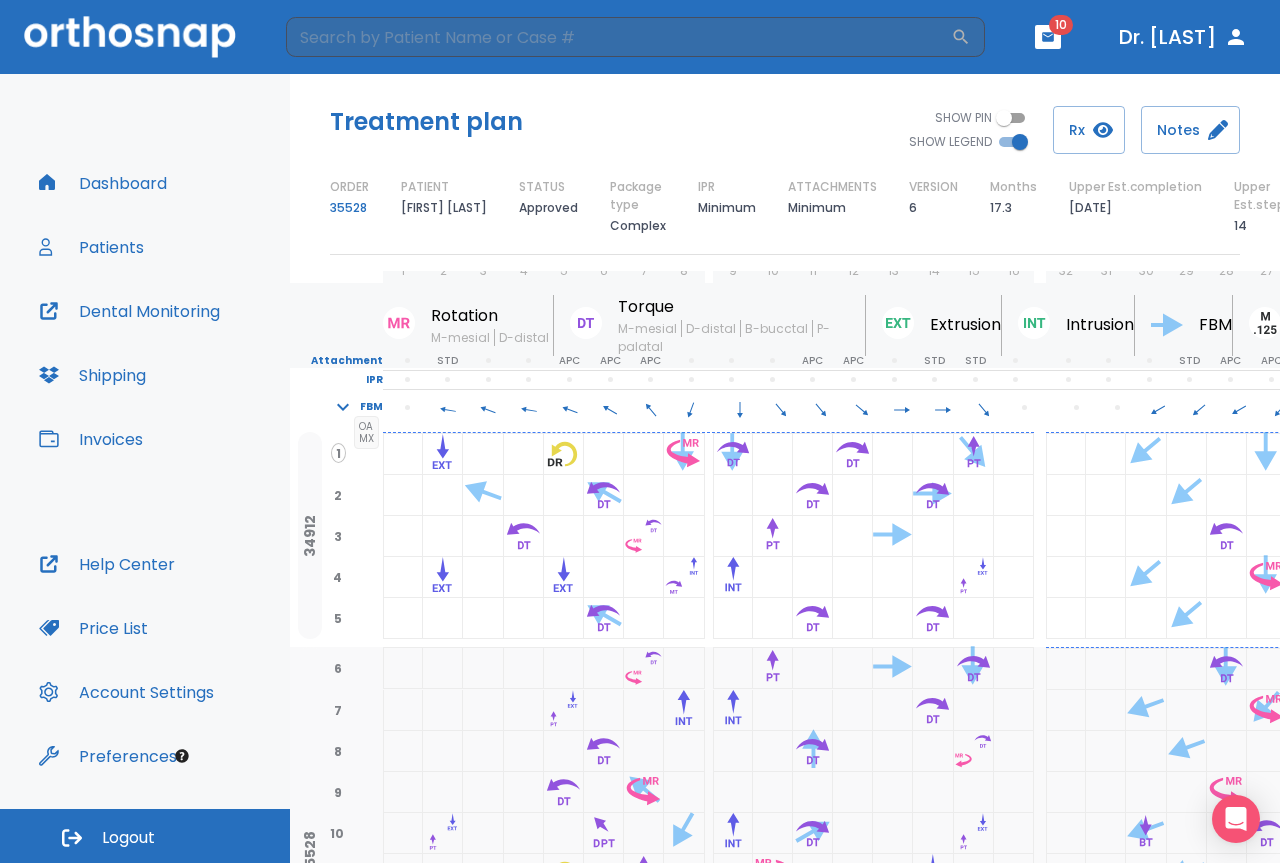 click at bounding box center [482, 454] 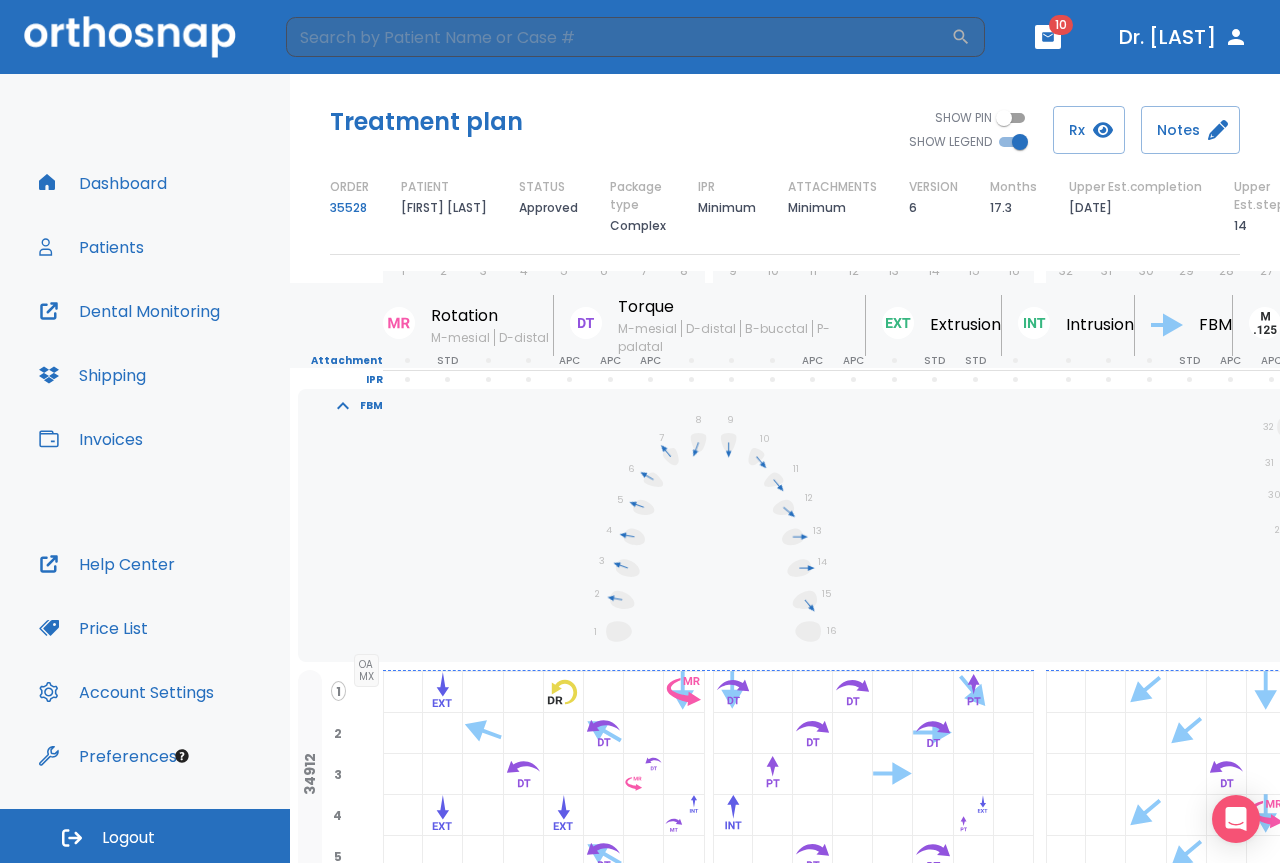 click 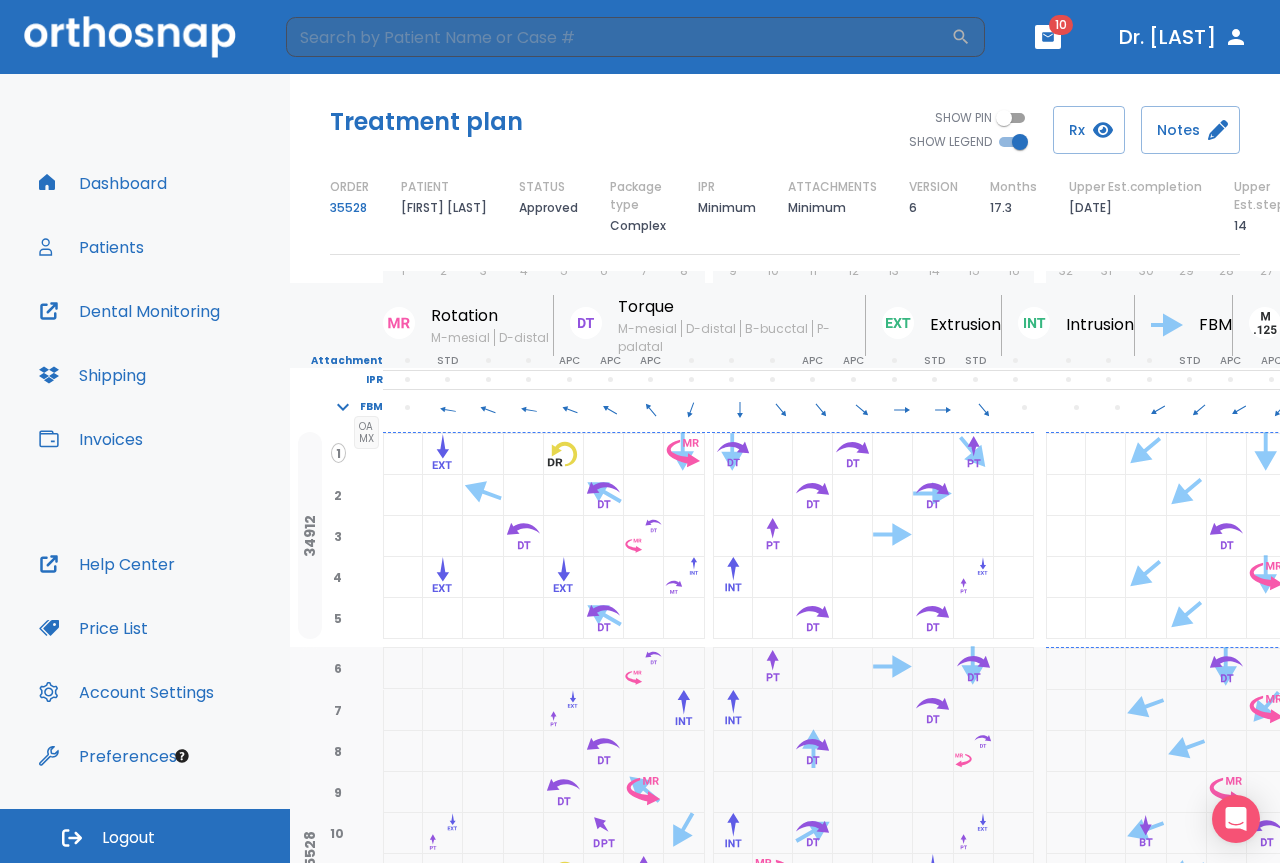 click at bounding box center [448, 380] 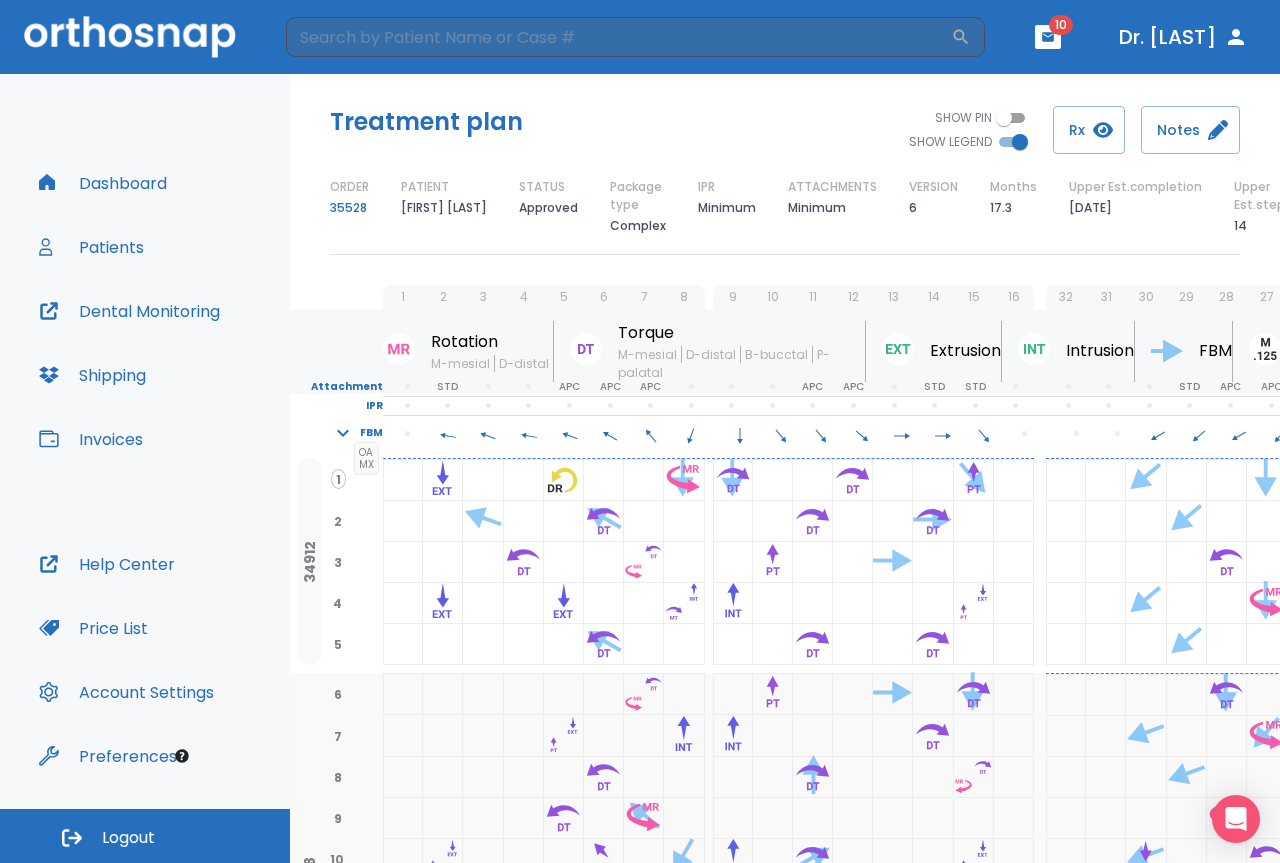 scroll, scrollTop: 0, scrollLeft: 0, axis: both 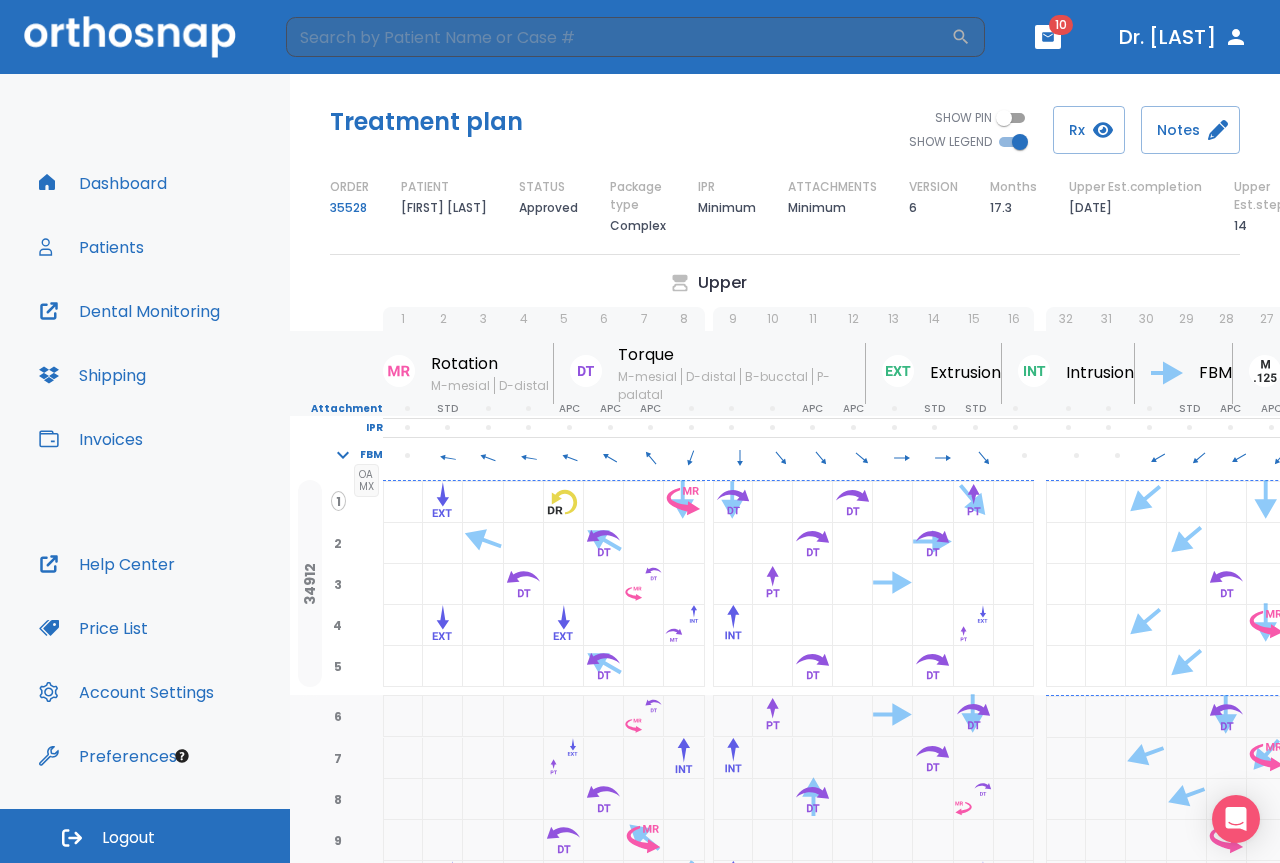 click on "IPR" at bounding box center [336, 428] 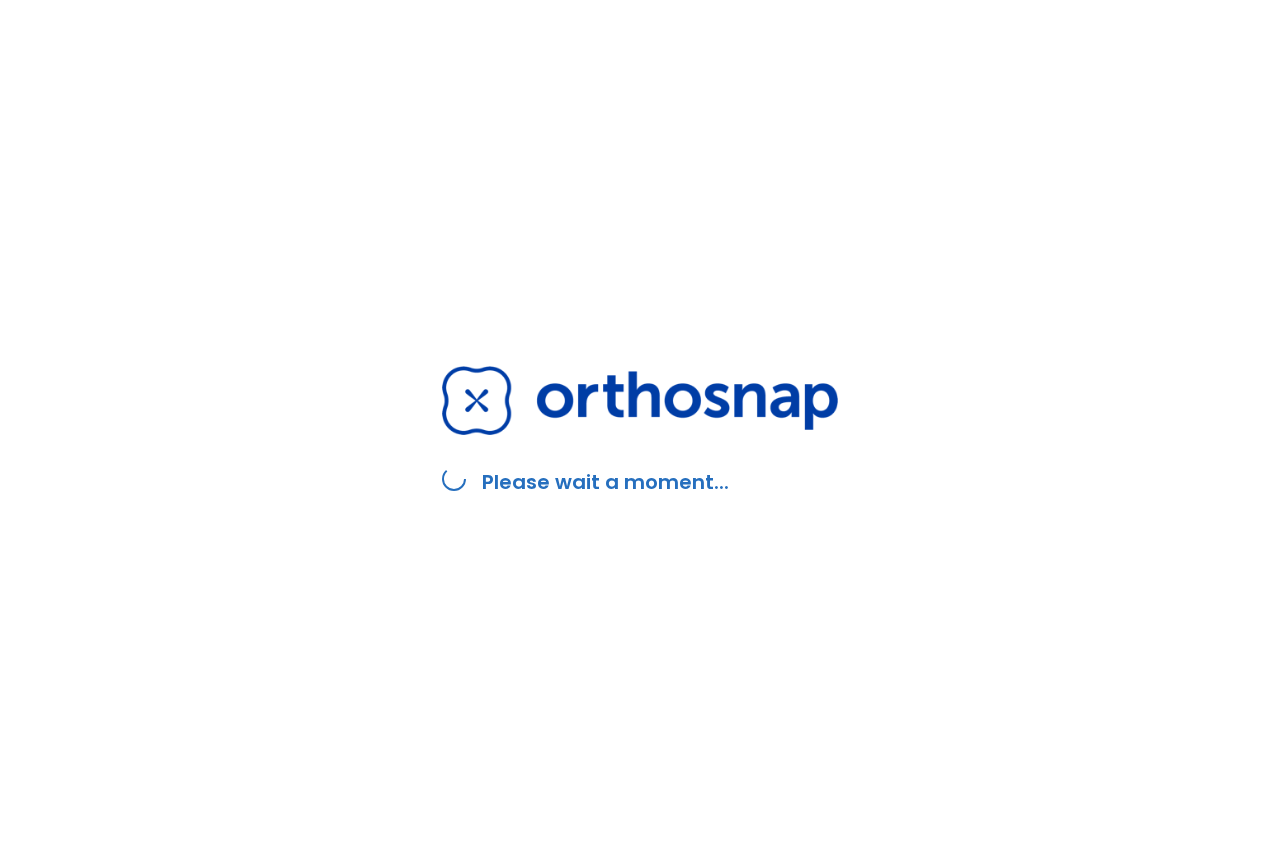 scroll, scrollTop: 0, scrollLeft: 0, axis: both 